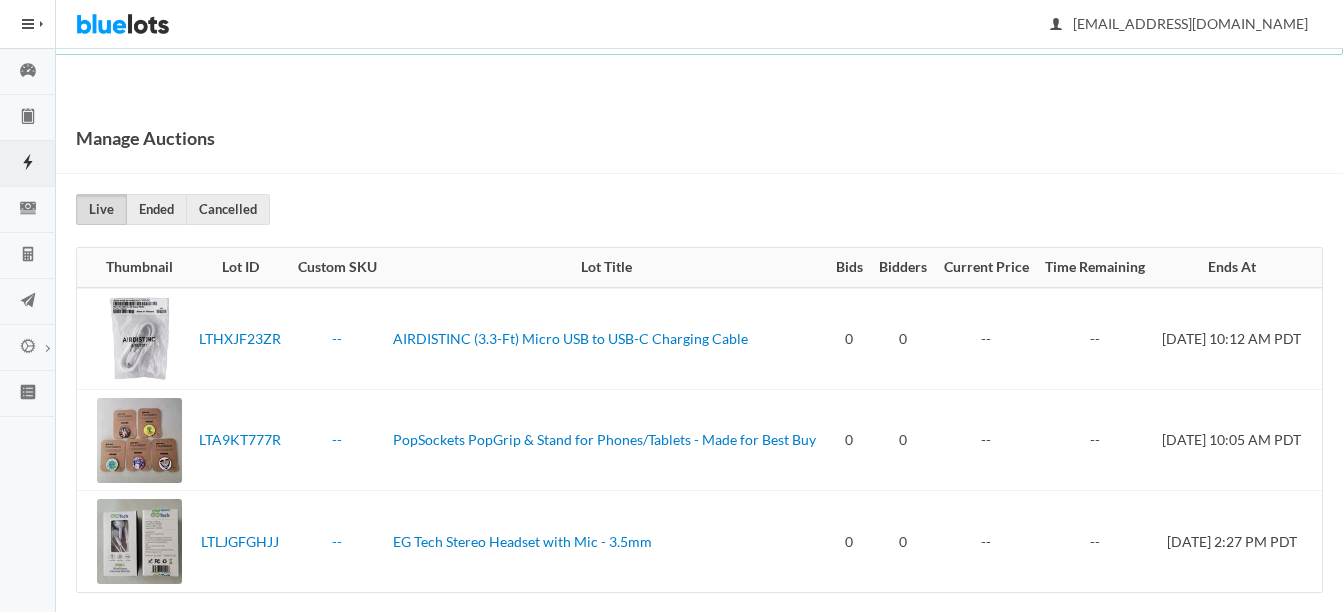 scroll, scrollTop: 0, scrollLeft: 0, axis: both 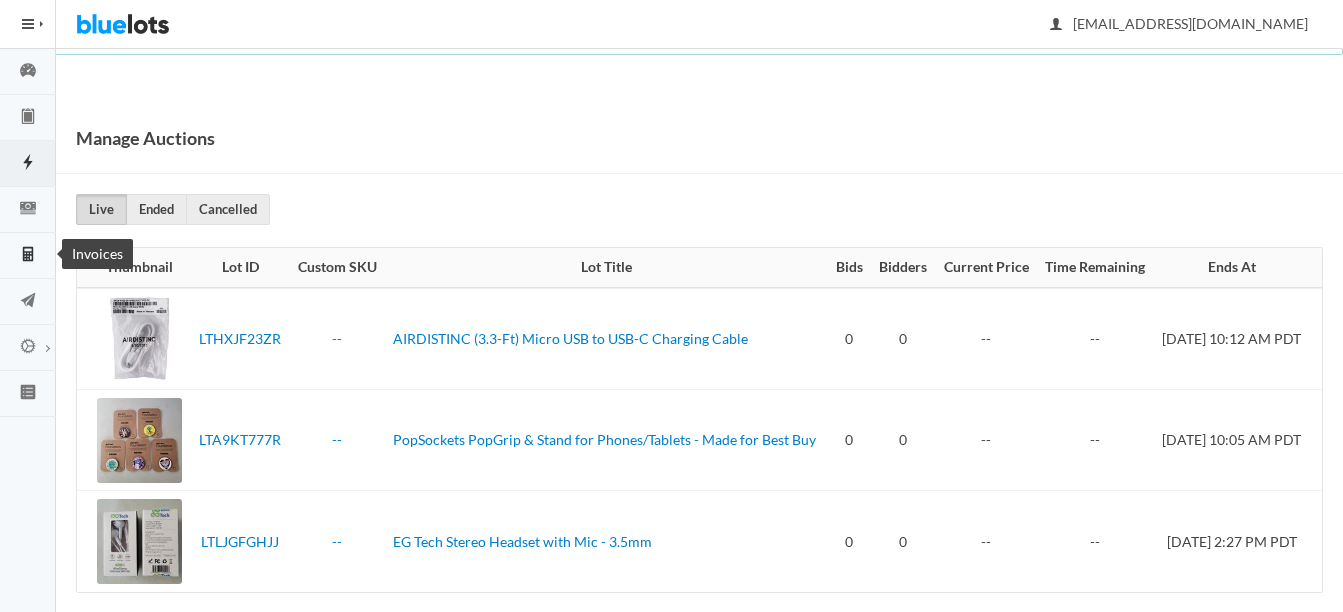 click 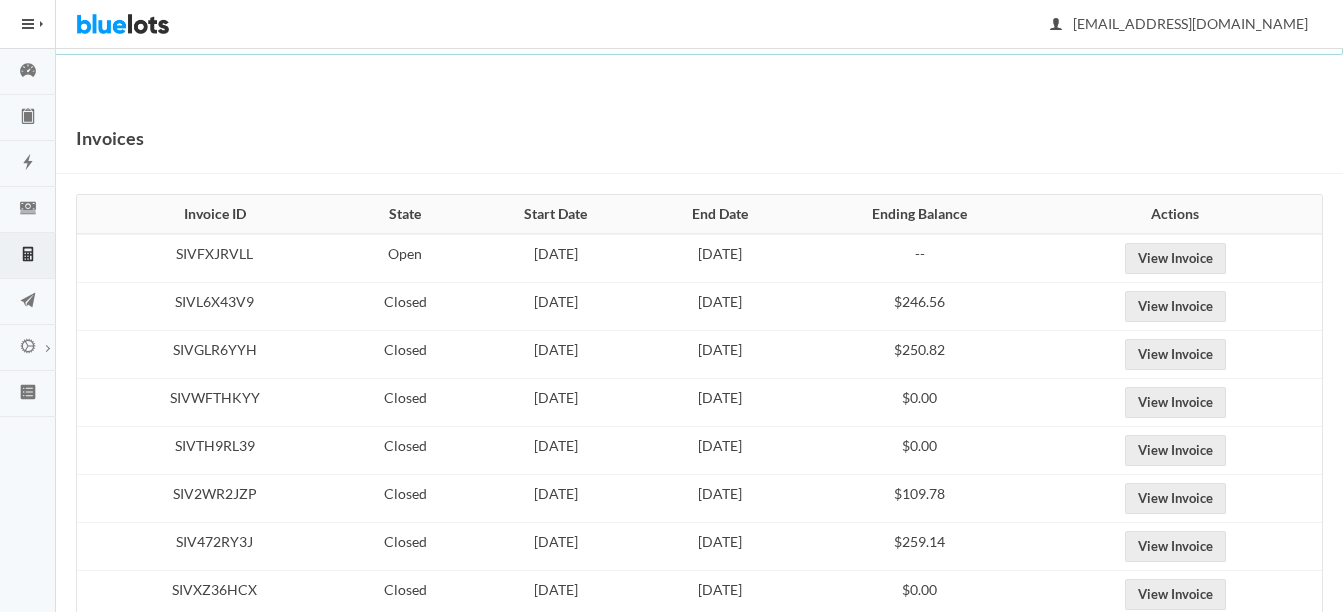 scroll, scrollTop: 0, scrollLeft: 0, axis: both 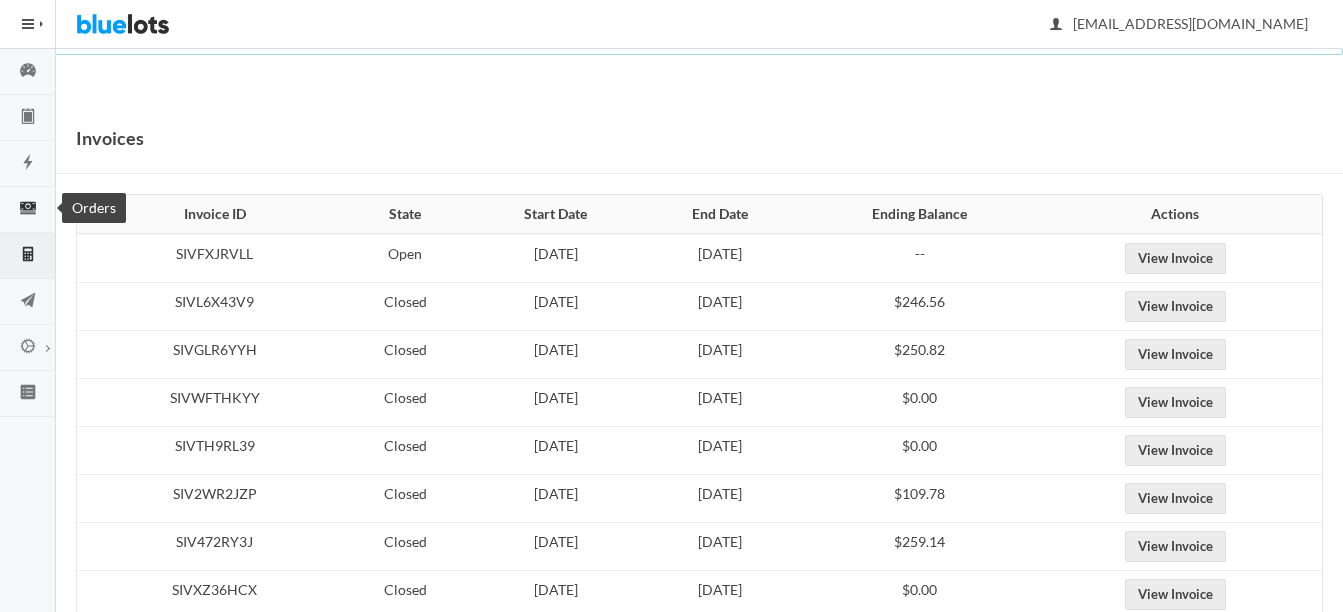 click 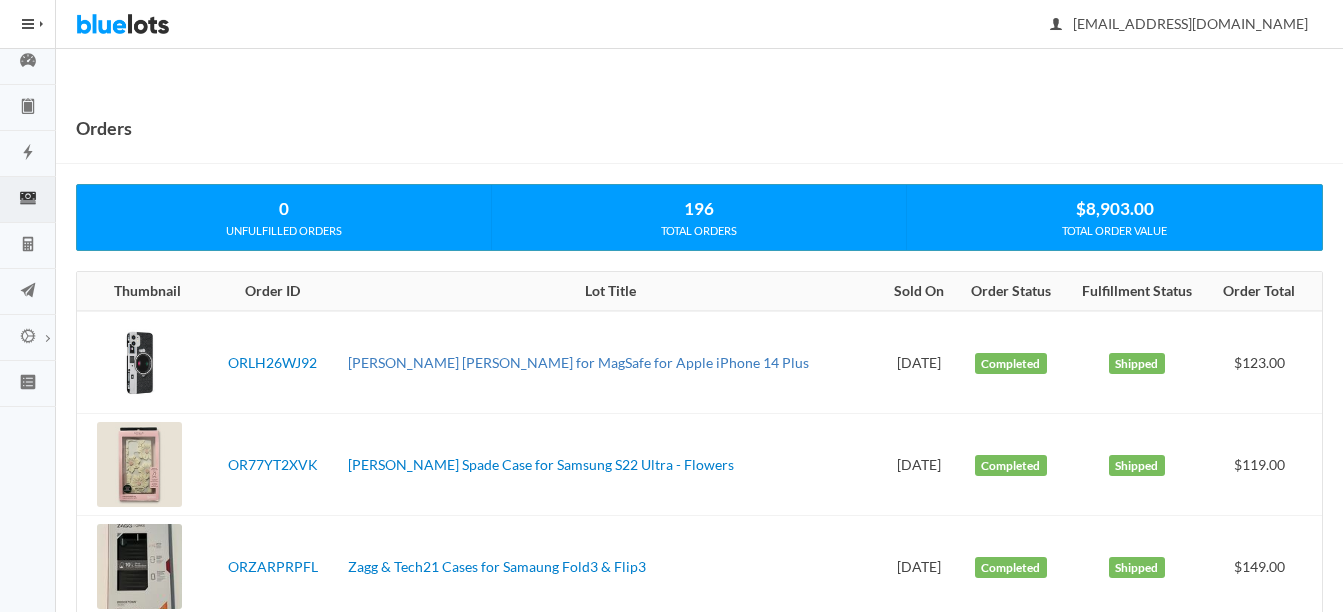 scroll, scrollTop: 0, scrollLeft: 0, axis: both 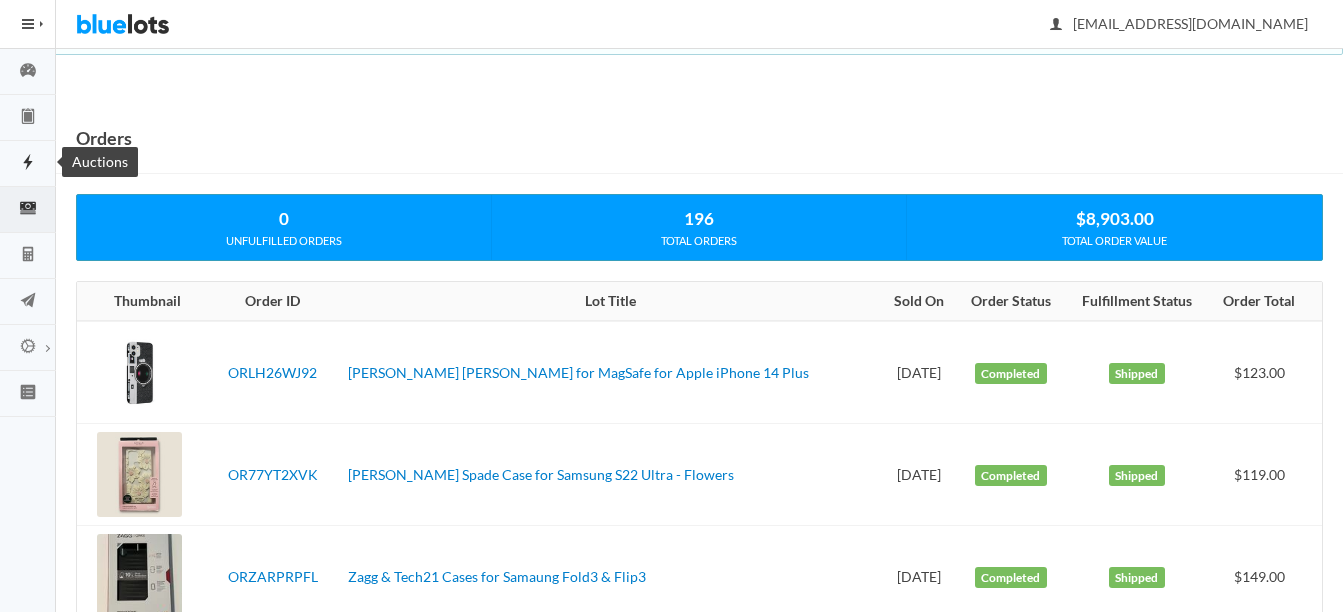 click 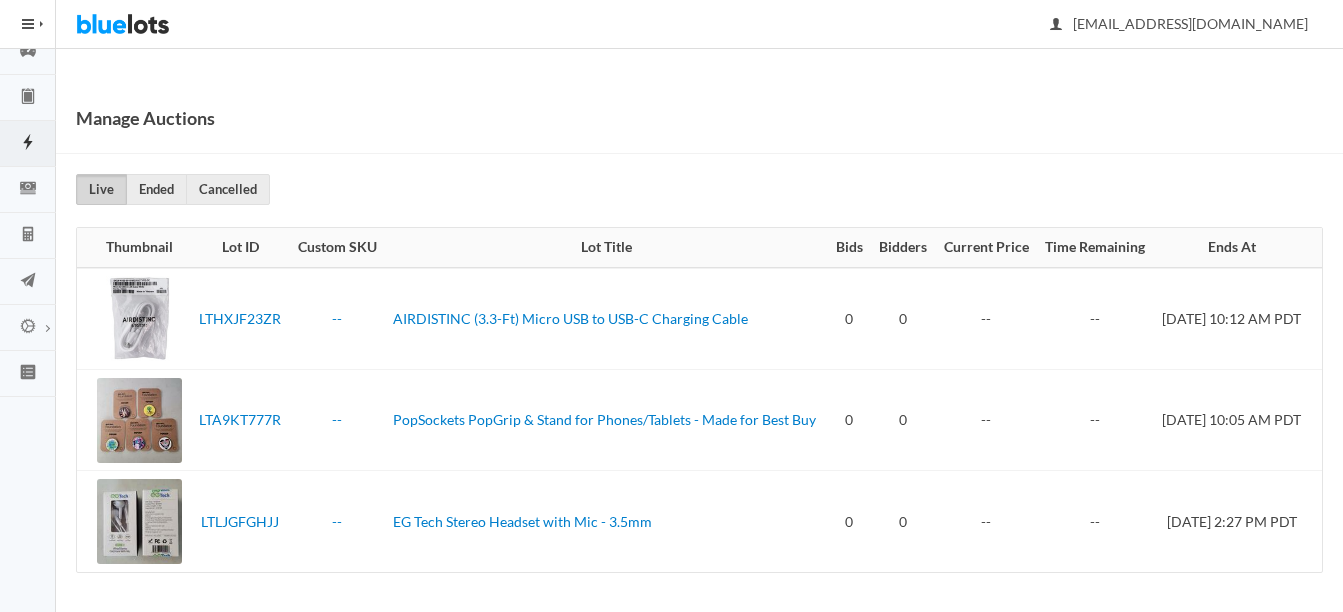 scroll, scrollTop: 0, scrollLeft: 0, axis: both 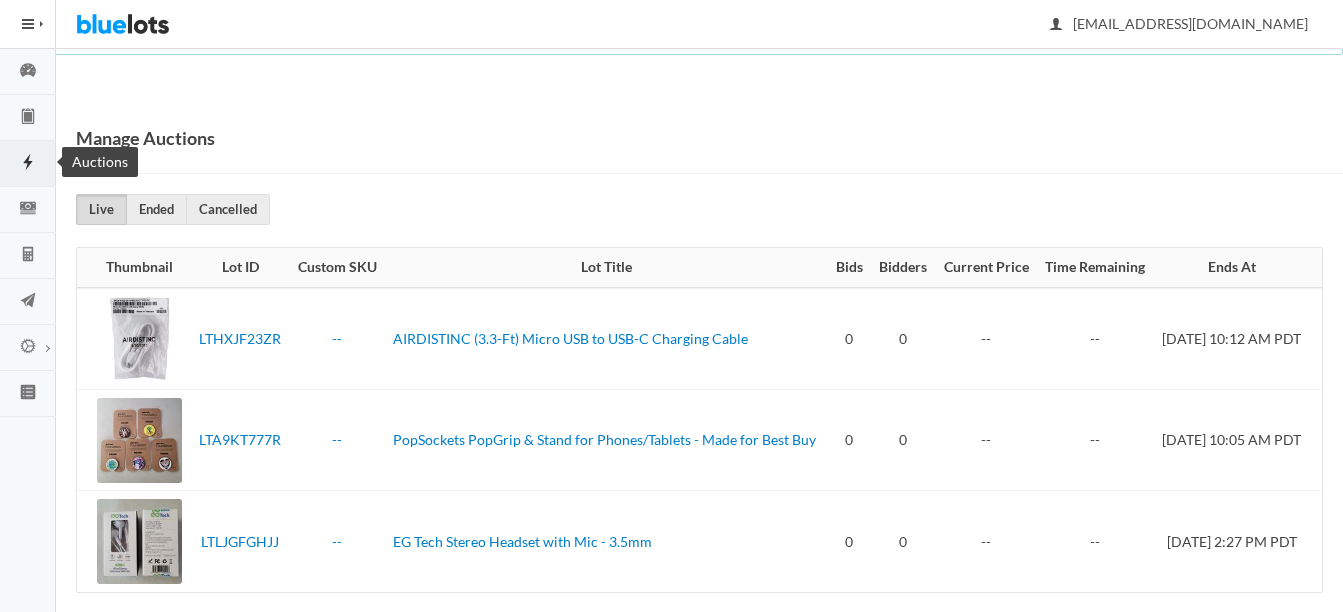 click 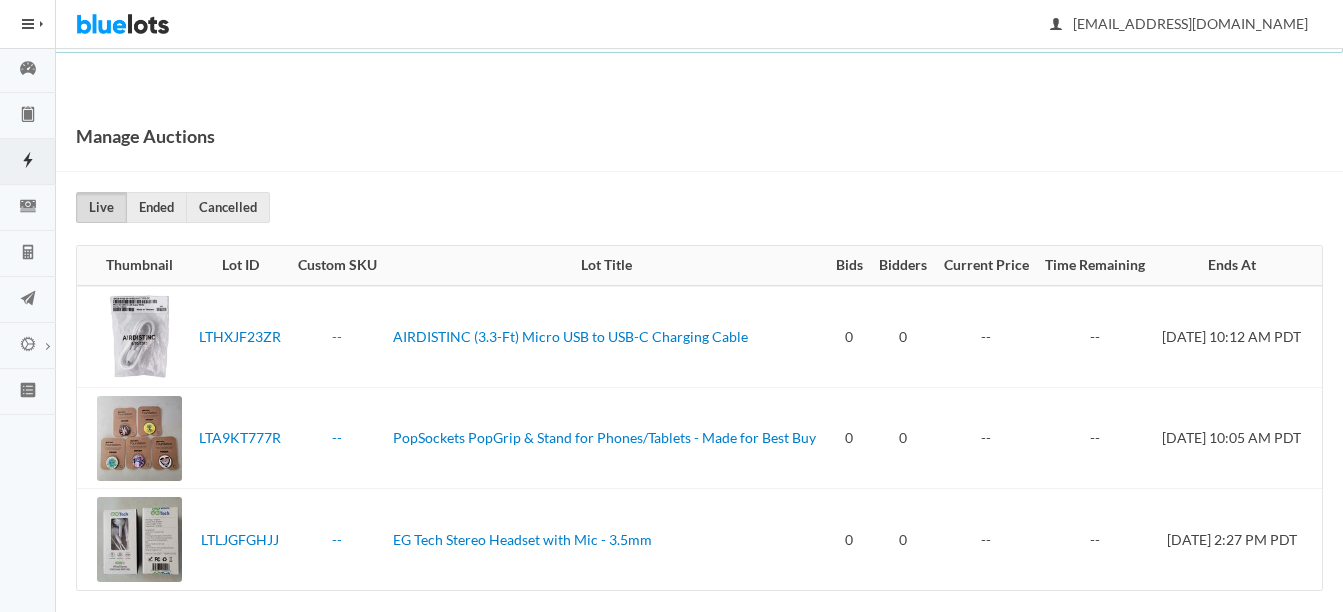 scroll, scrollTop: 0, scrollLeft: 0, axis: both 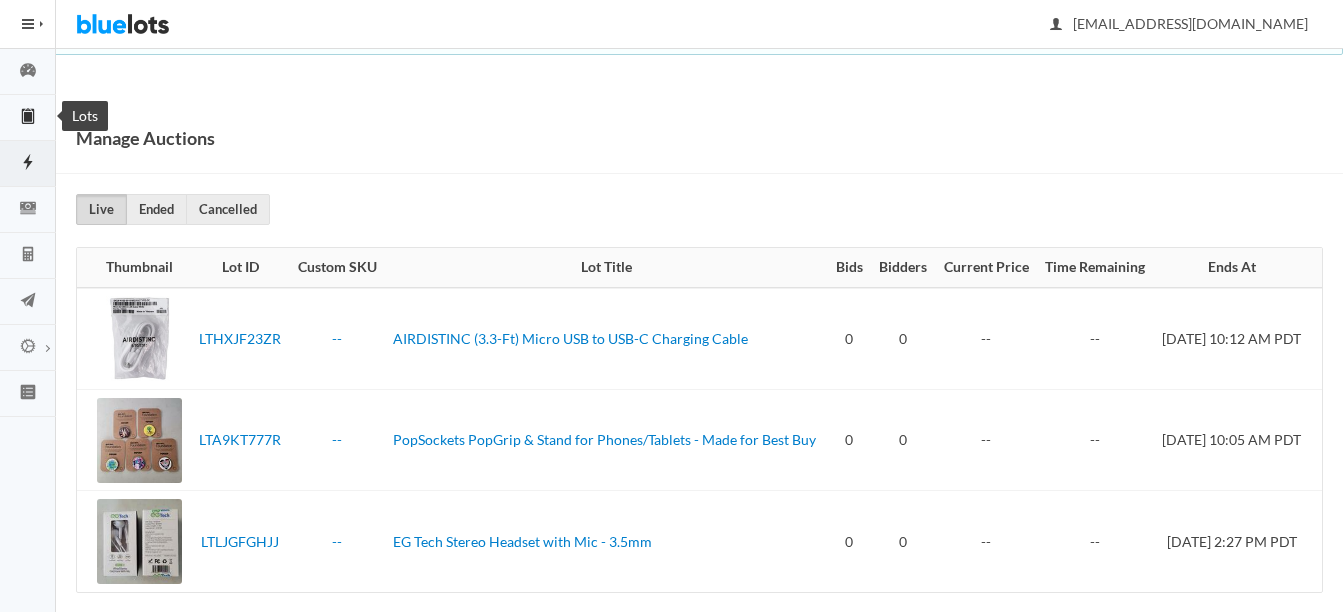 click 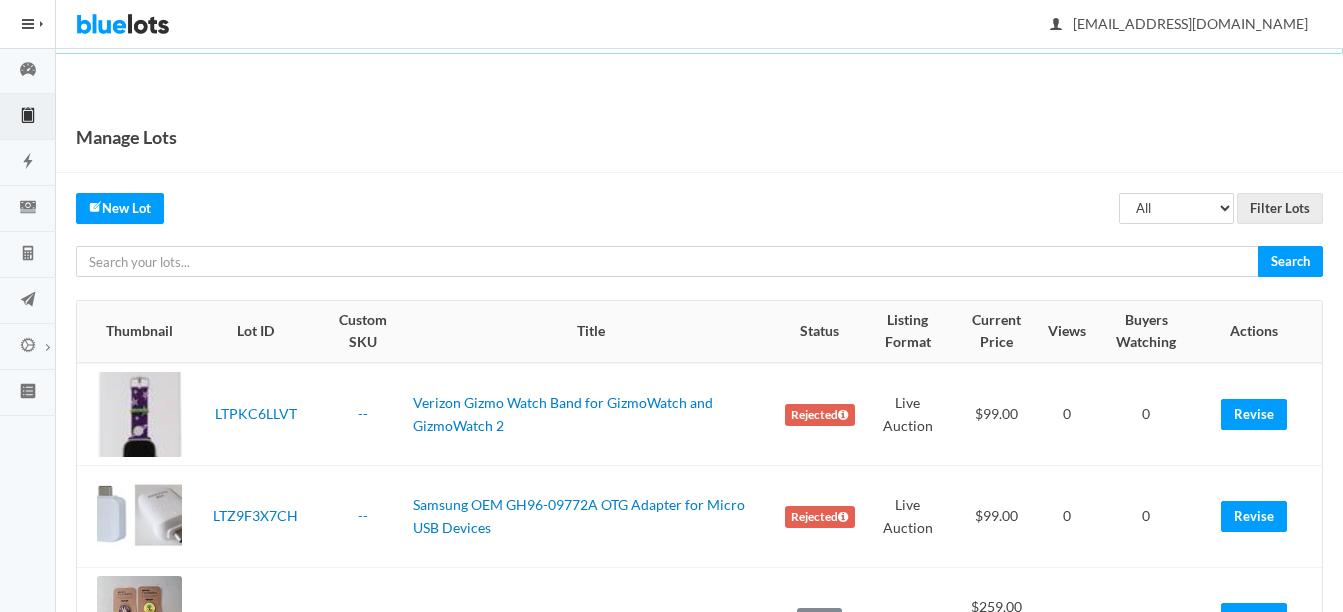 scroll, scrollTop: 0, scrollLeft: 0, axis: both 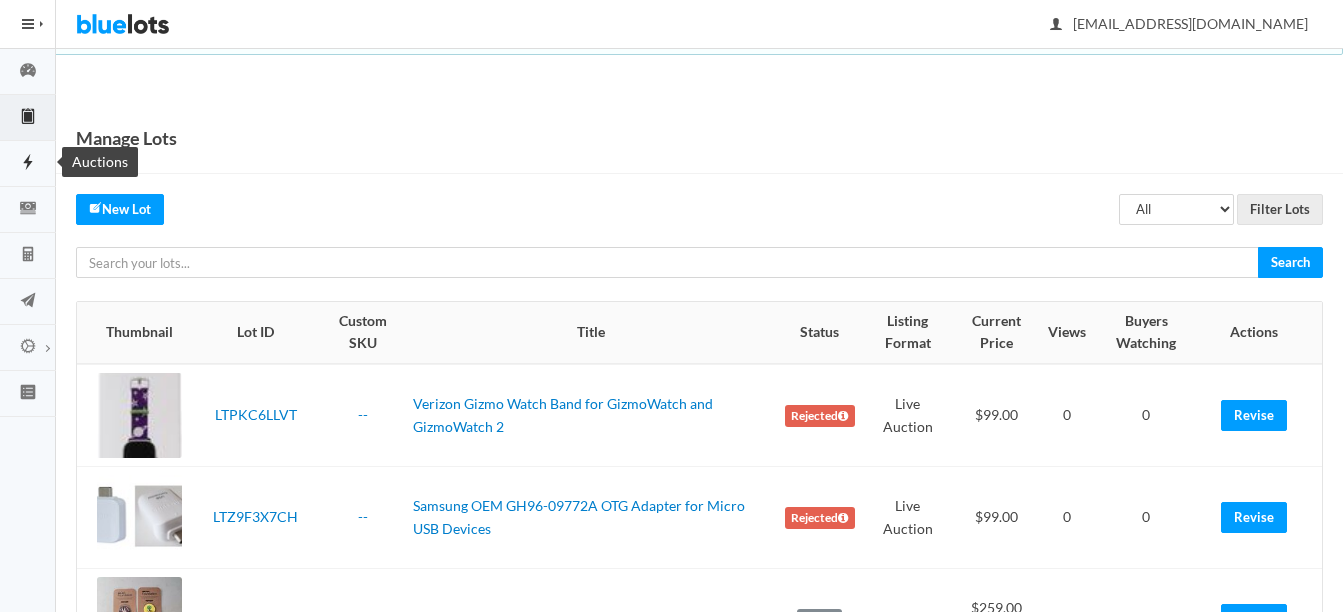 click 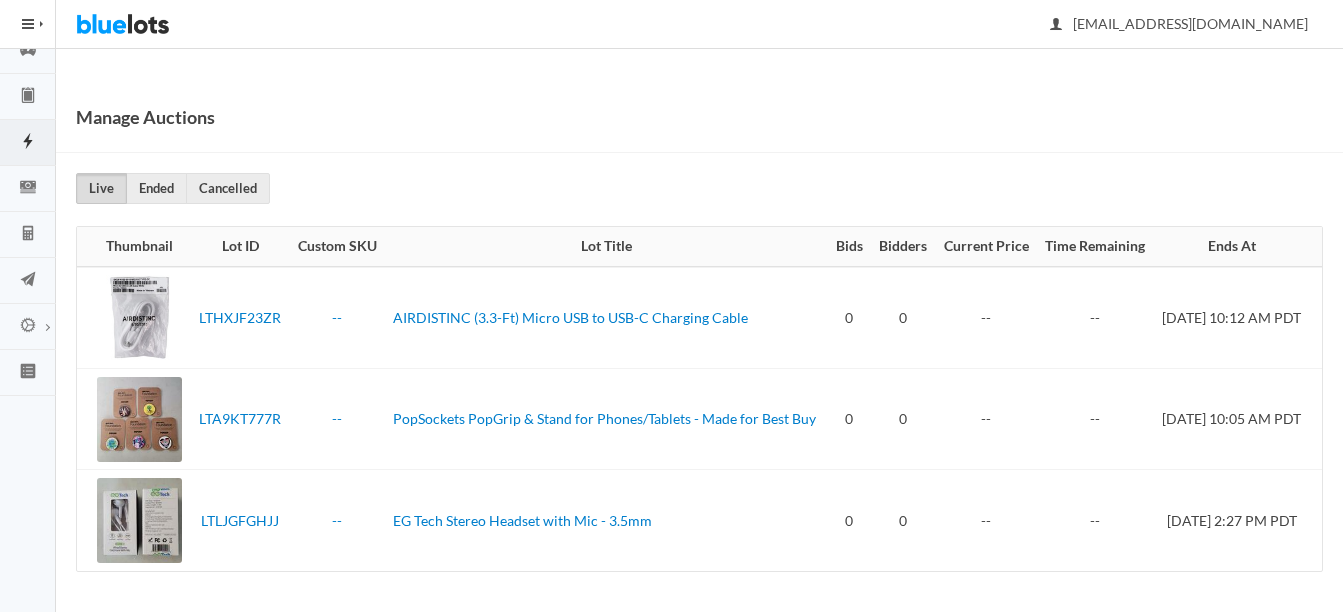 scroll, scrollTop: 0, scrollLeft: 0, axis: both 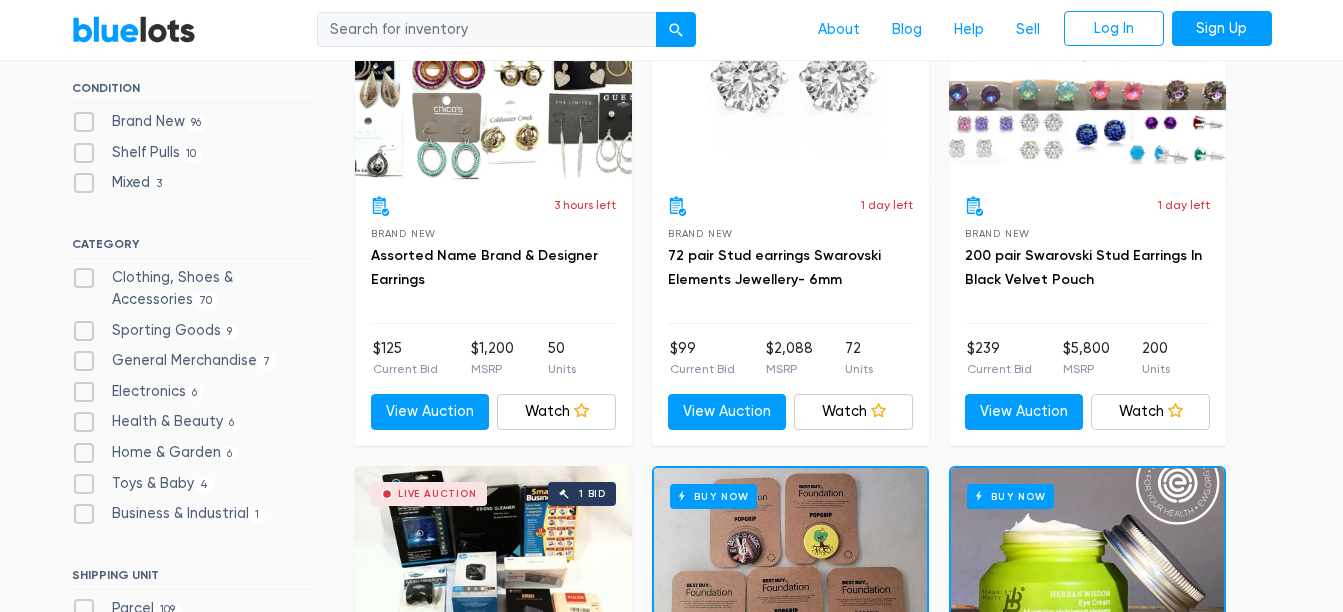 click on "Electronics
6" at bounding box center [138, 392] 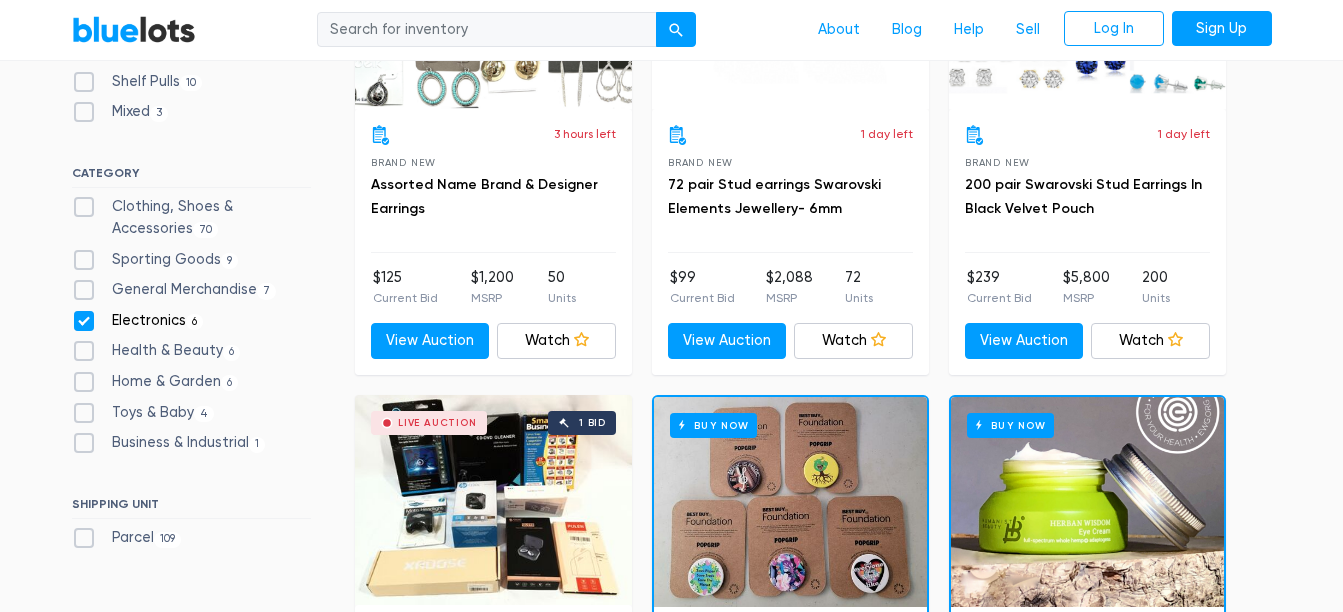 scroll, scrollTop: 800, scrollLeft: 0, axis: vertical 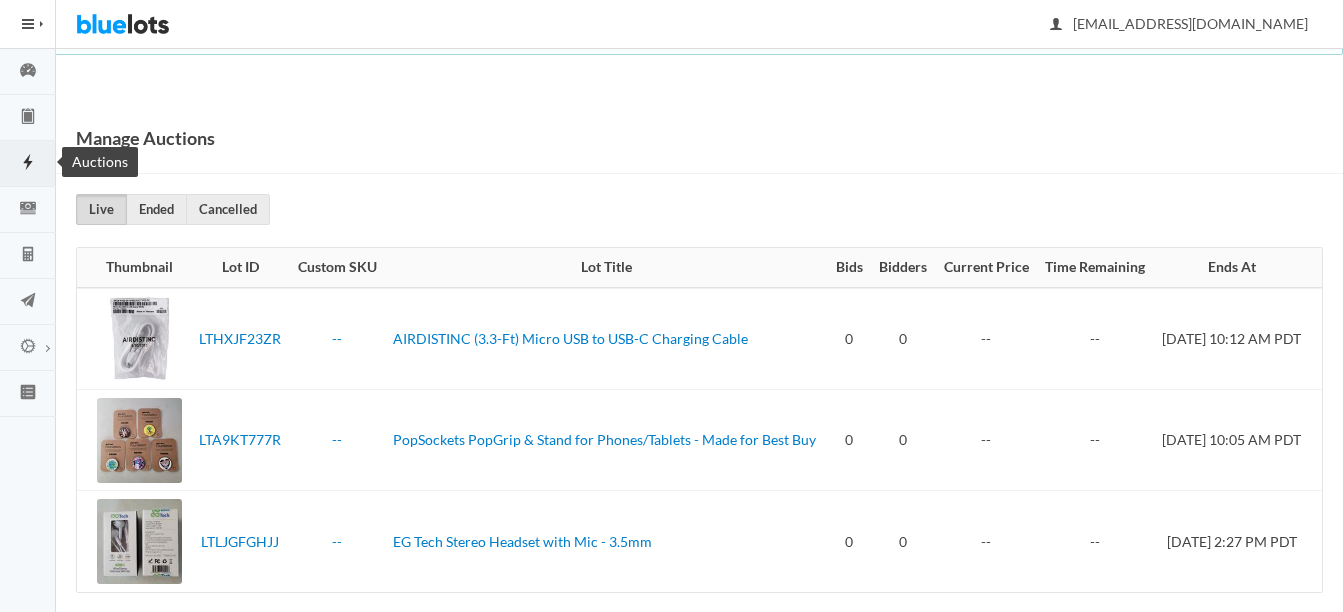 click 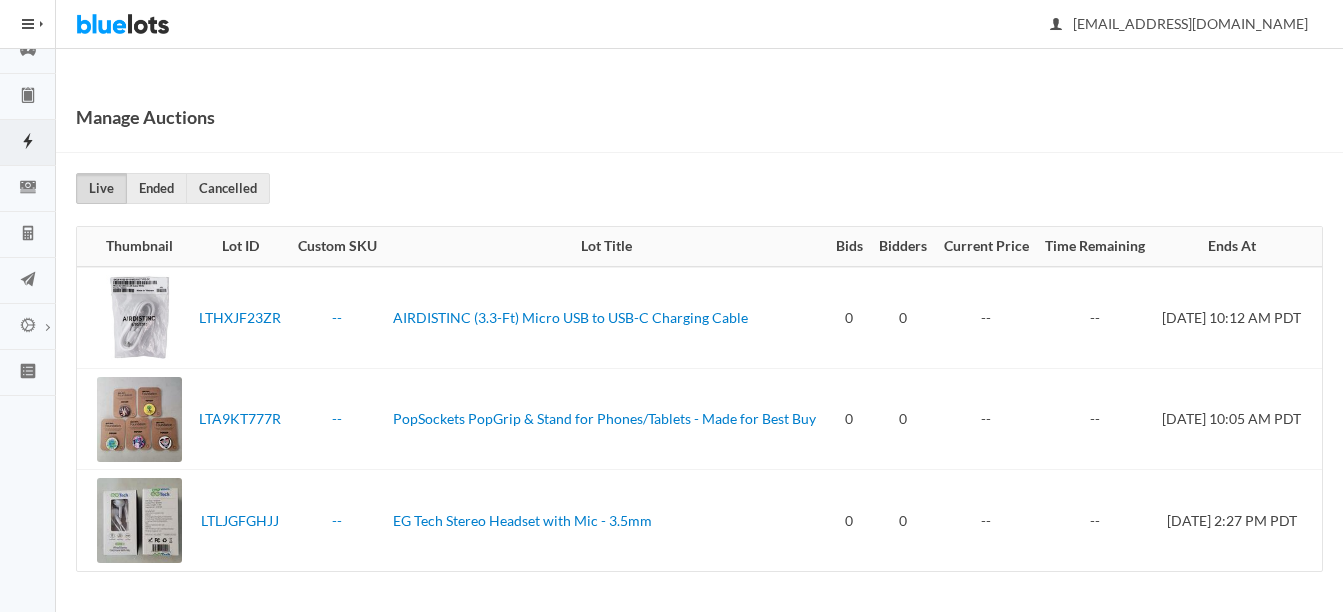 scroll, scrollTop: 0, scrollLeft: 0, axis: both 